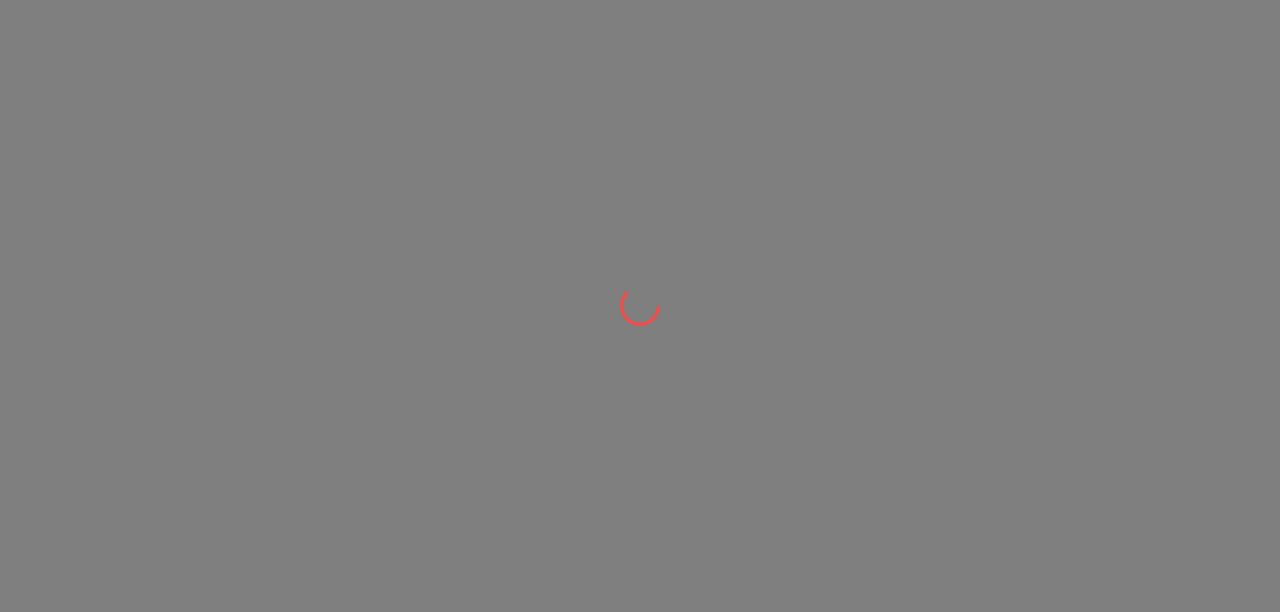 scroll, scrollTop: 0, scrollLeft: 0, axis: both 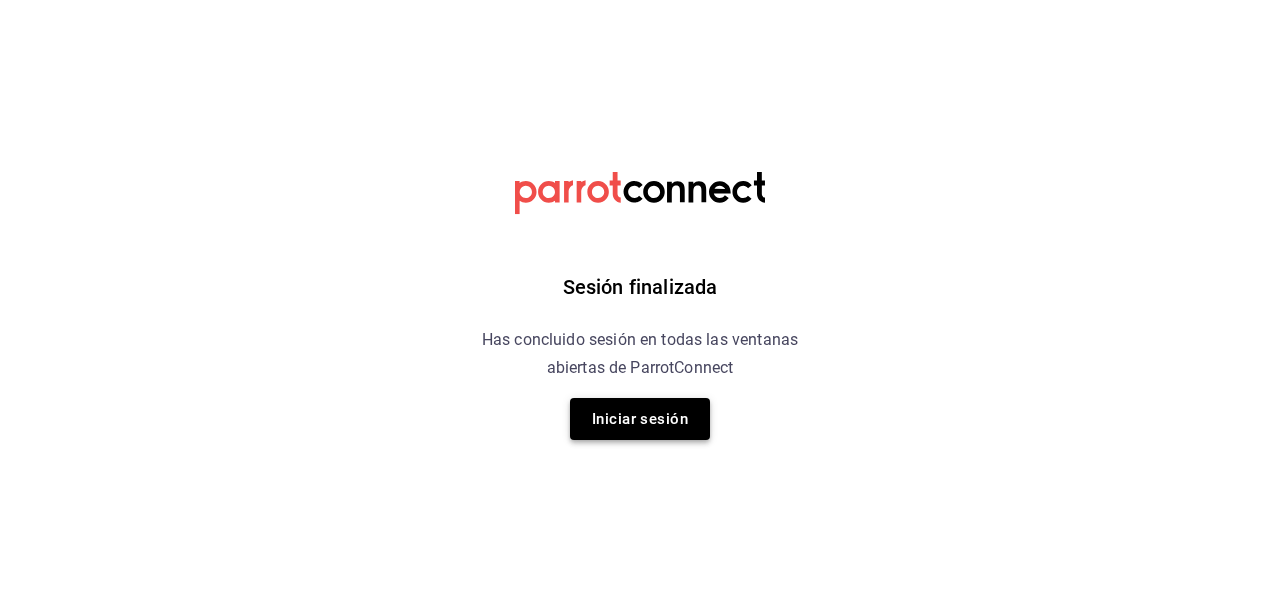 click on "Iniciar sesión" at bounding box center (640, 419) 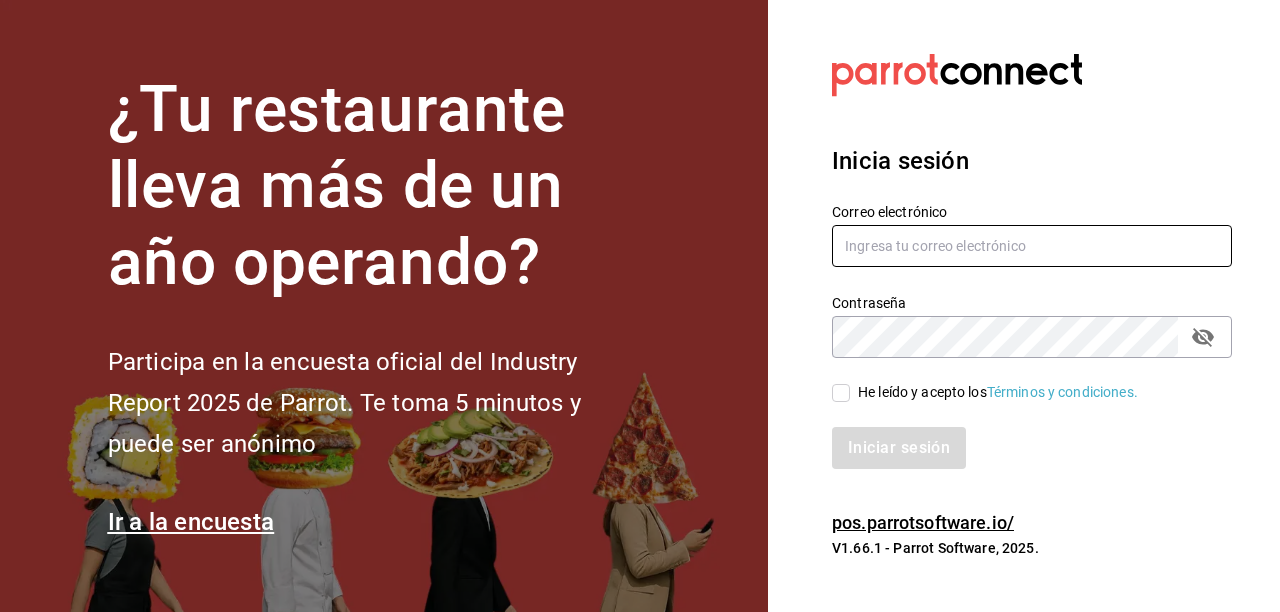 type on "[EMAIL]" 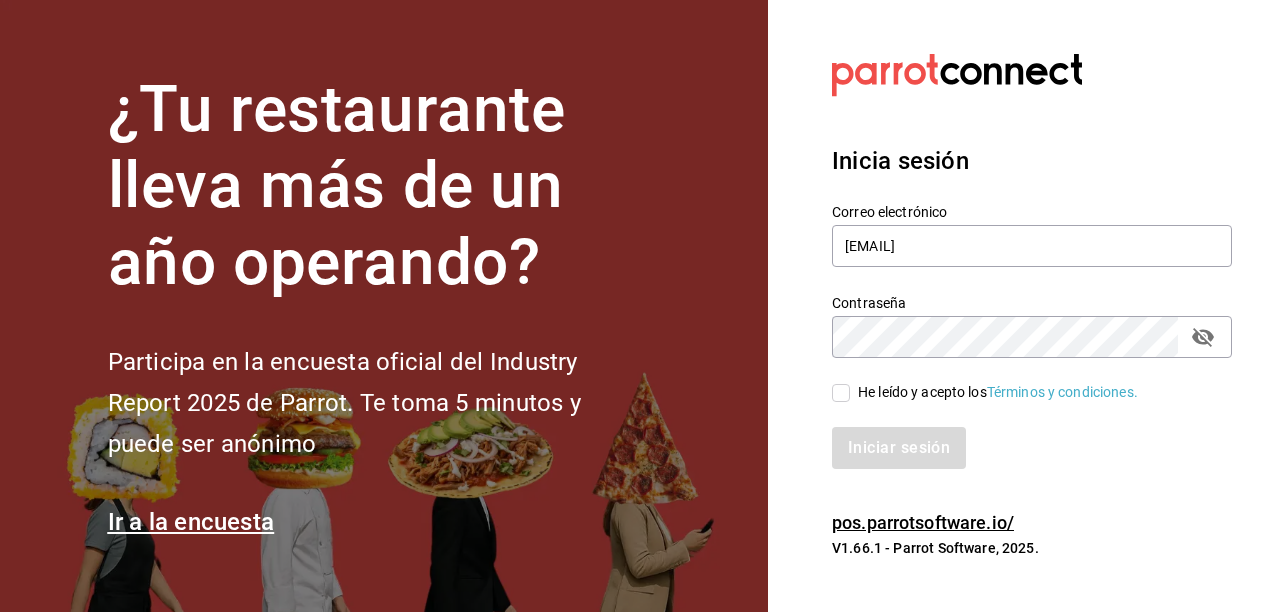 click on "He leído y acepto los  Términos y condiciones." at bounding box center [841, 393] 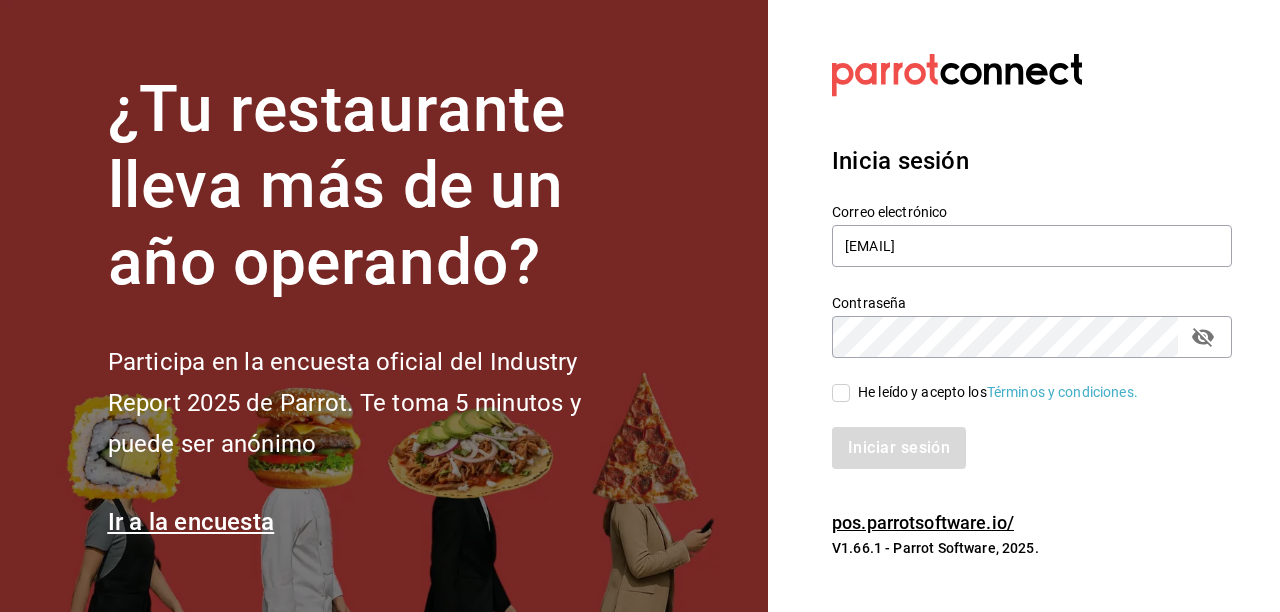 checkbox on "true" 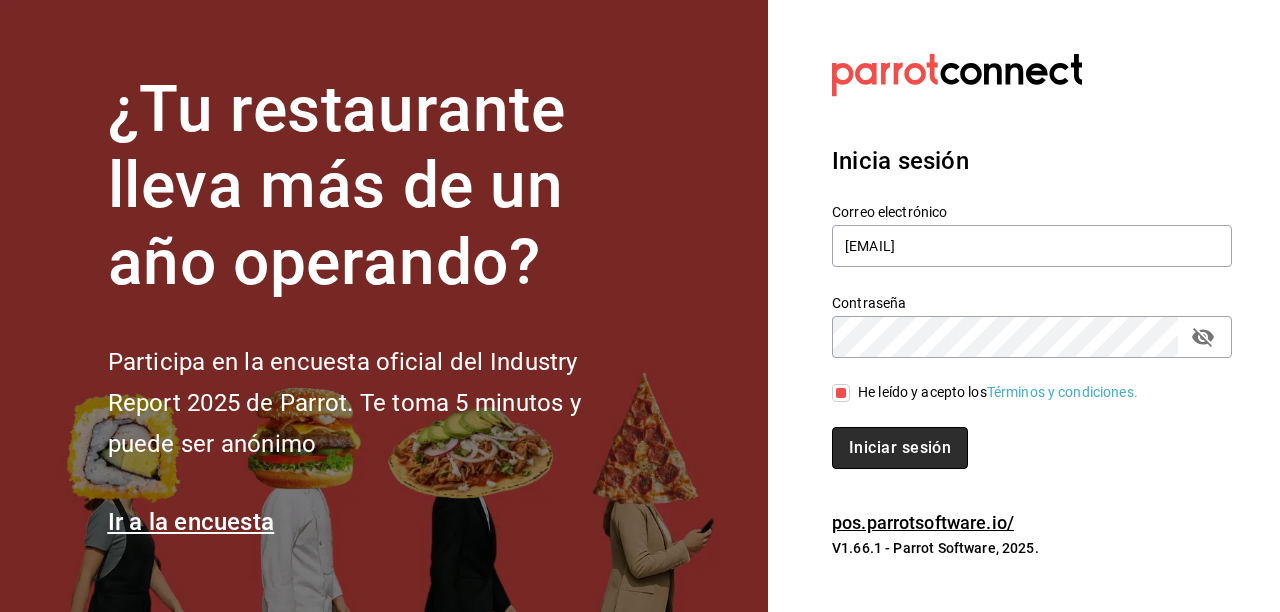 click on "Iniciar sesión" at bounding box center [900, 448] 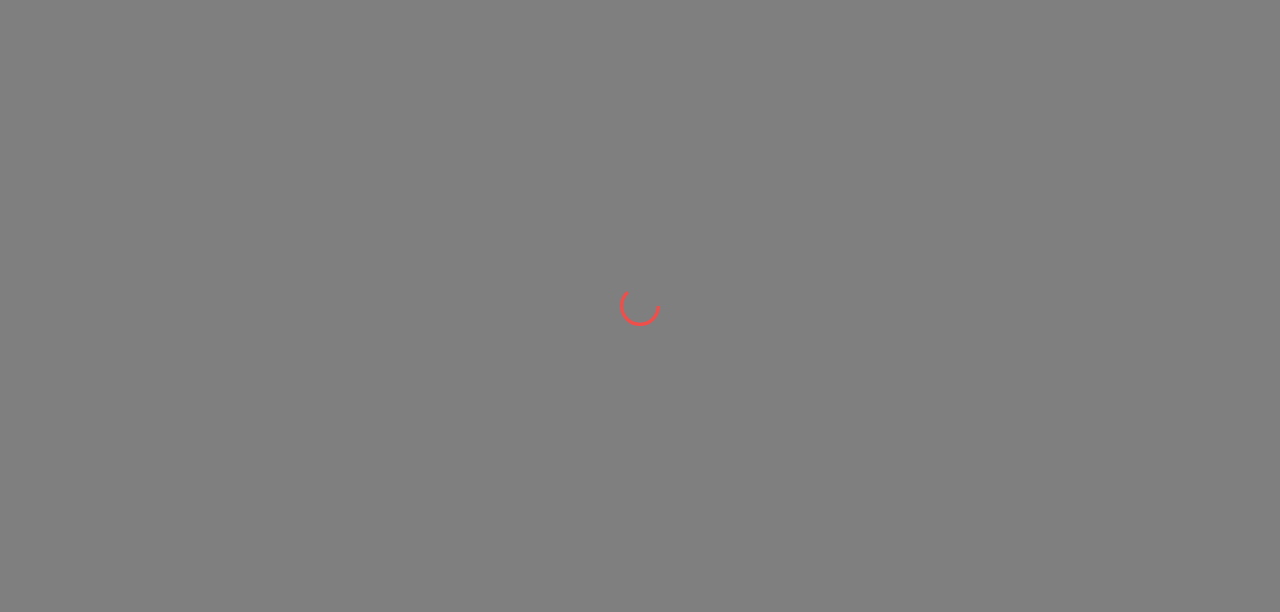 scroll, scrollTop: 0, scrollLeft: 0, axis: both 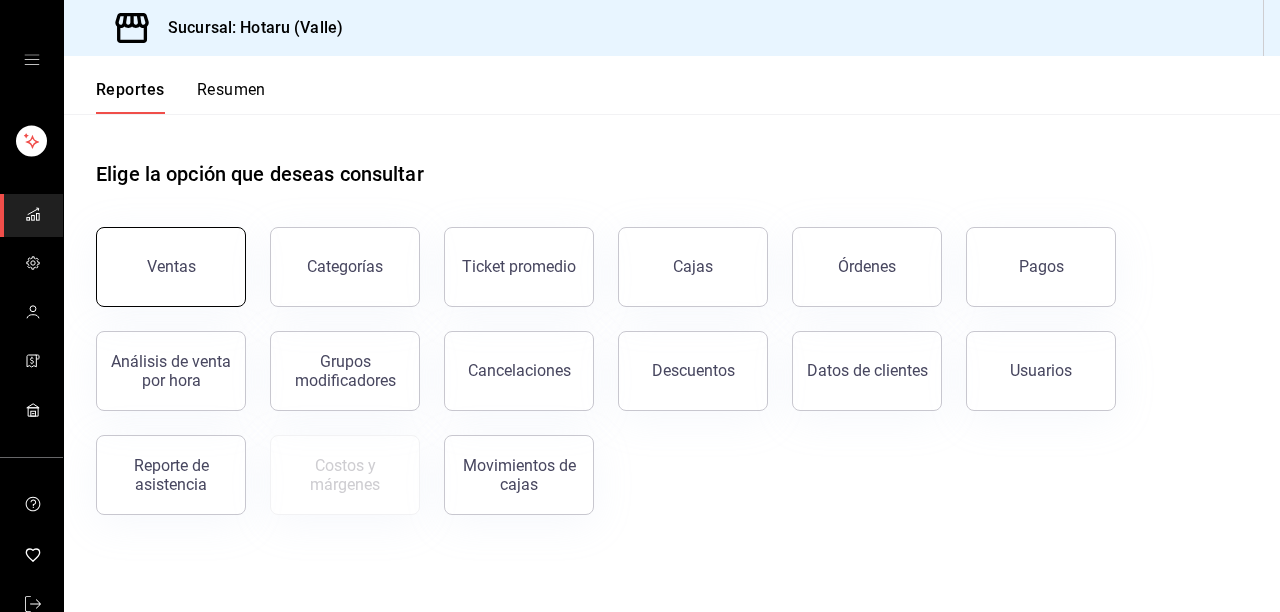 click on "Ventas" at bounding box center (171, 267) 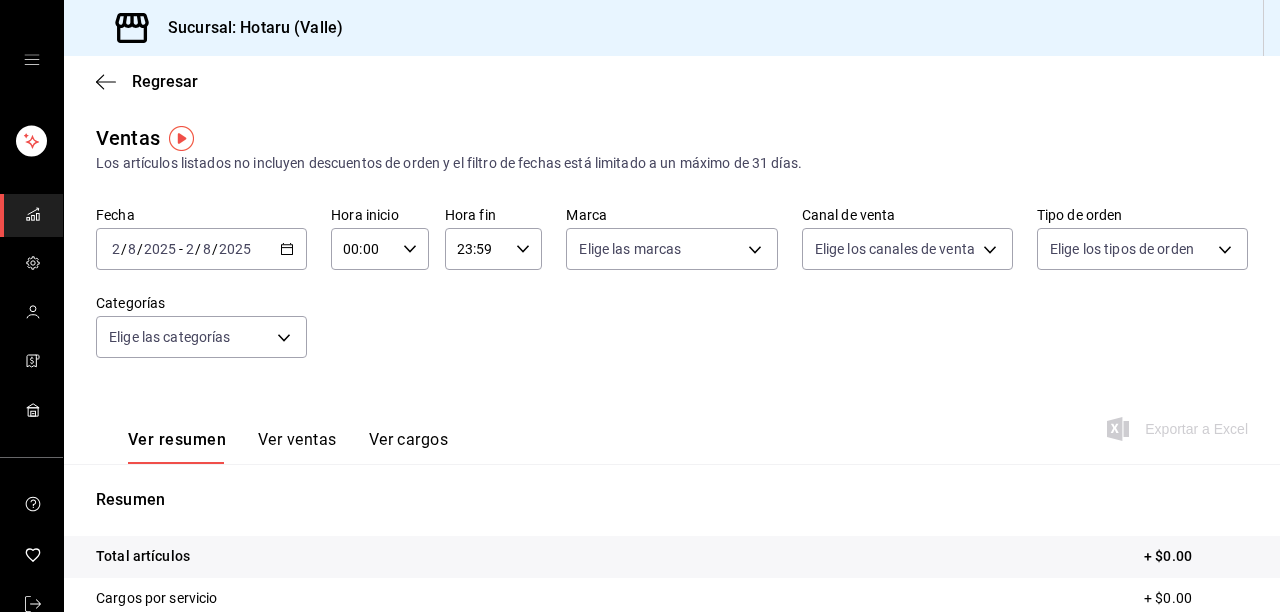 click 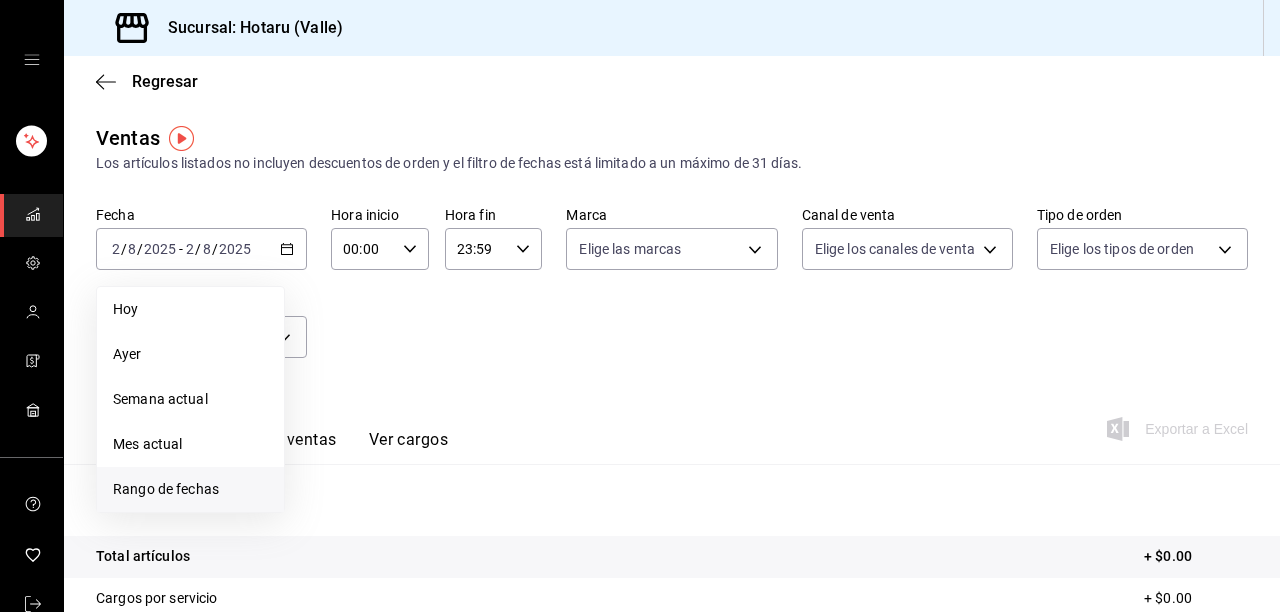 click on "Rango de fechas" at bounding box center (190, 489) 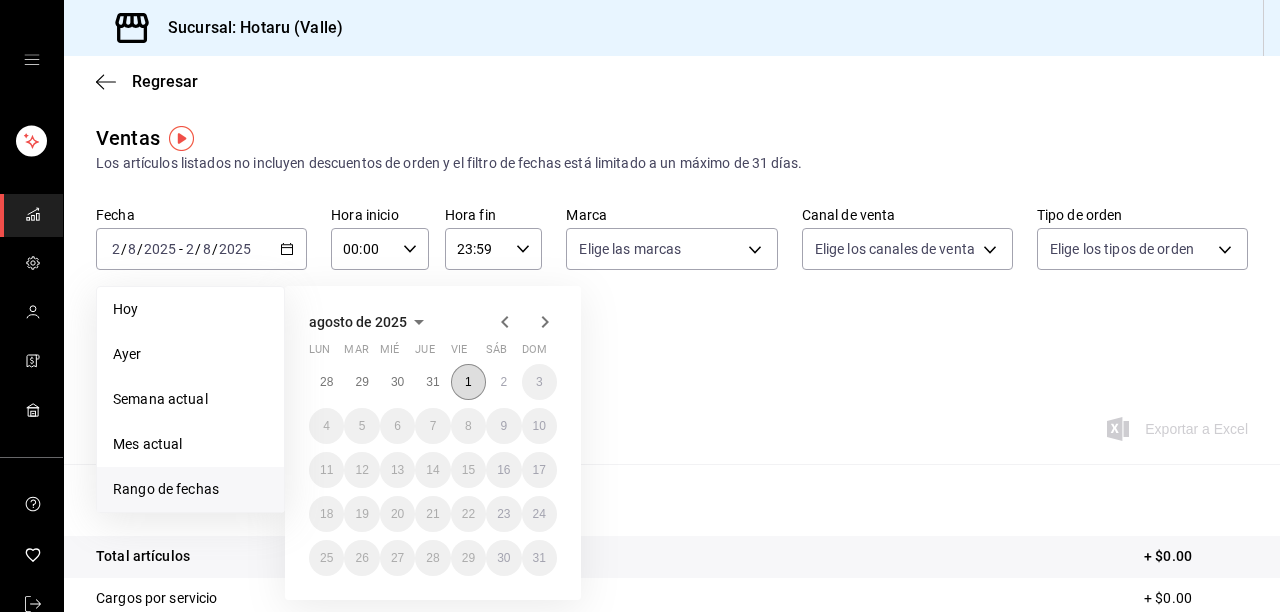 click on "1" at bounding box center [468, 382] 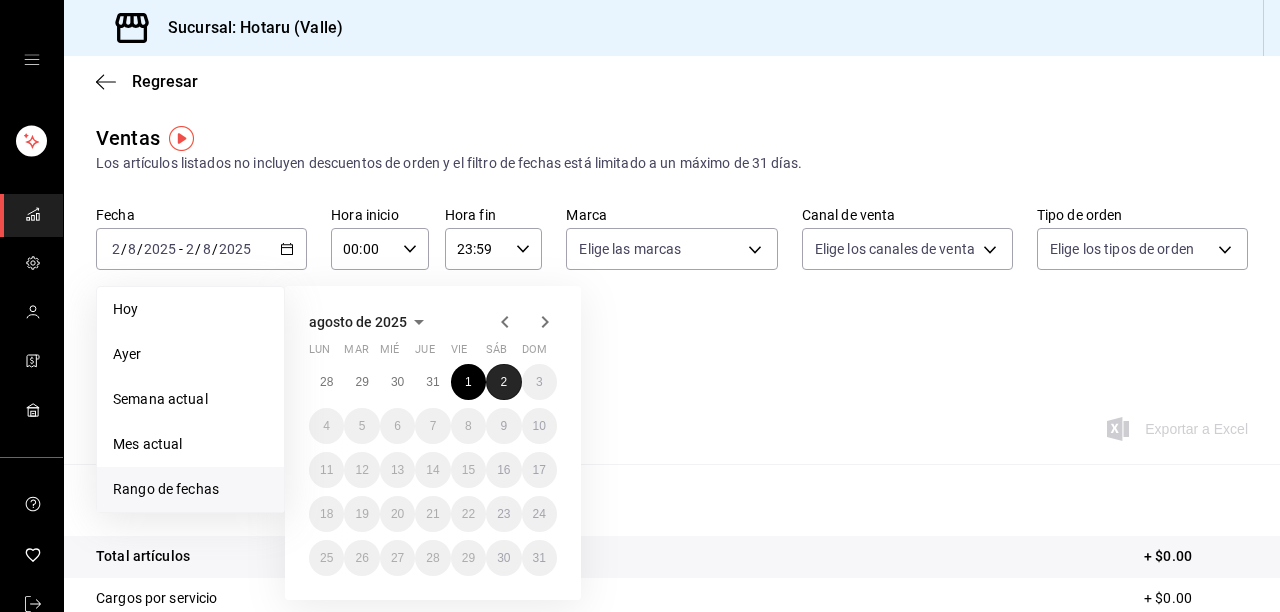 click on "2" at bounding box center (503, 382) 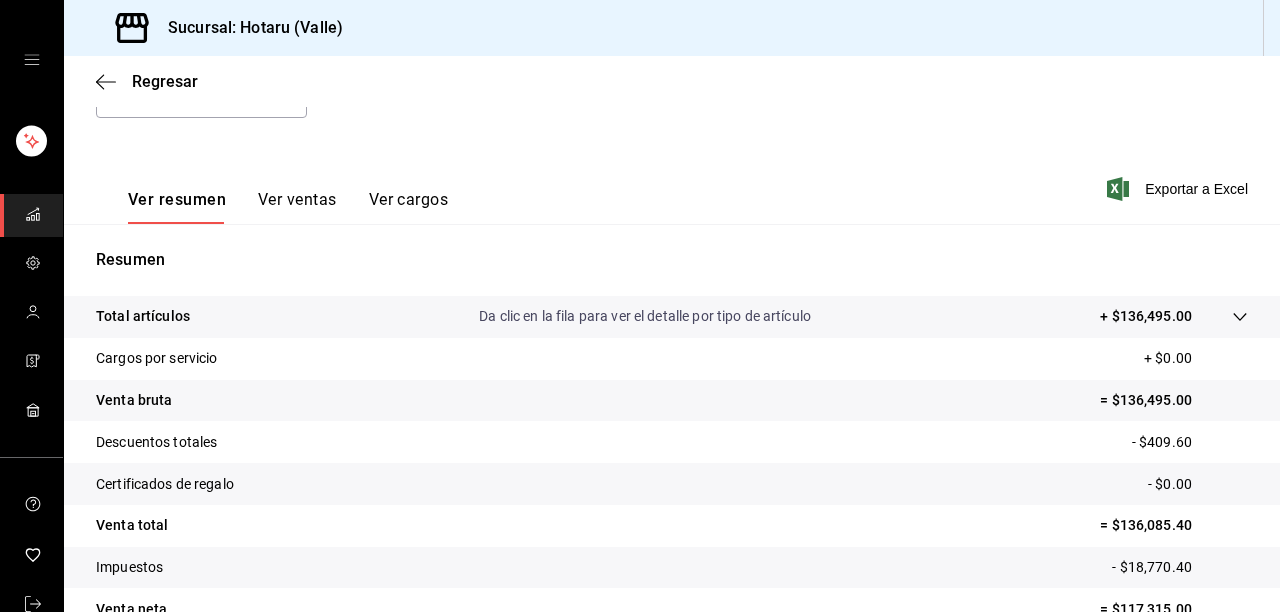 scroll, scrollTop: 346, scrollLeft: 0, axis: vertical 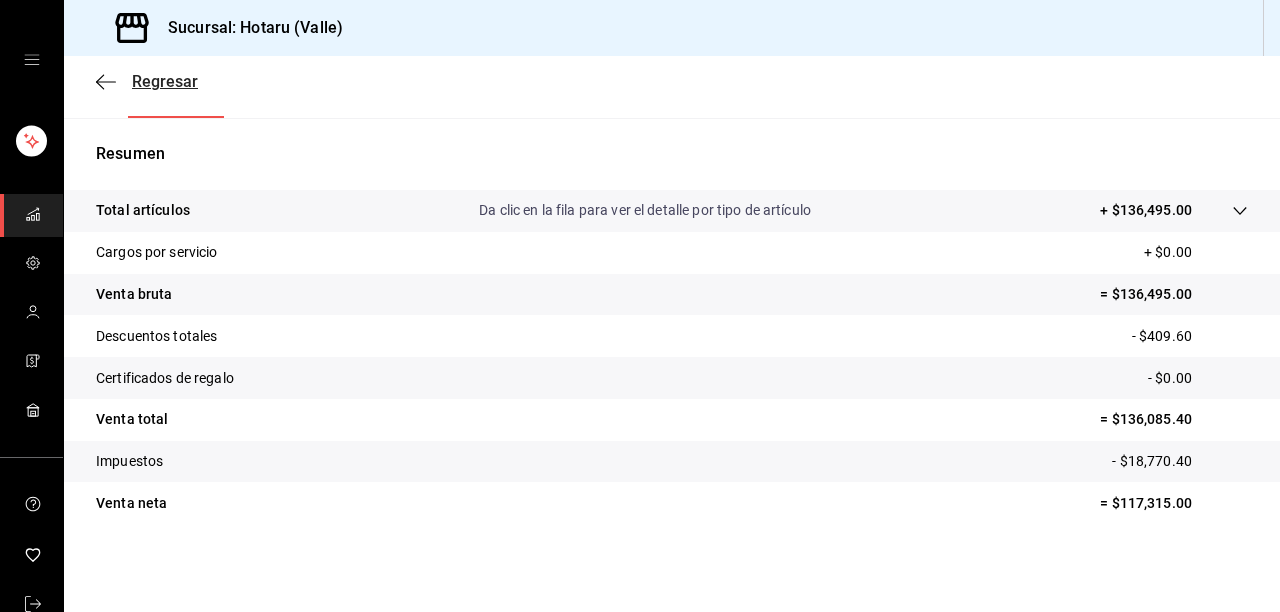 click 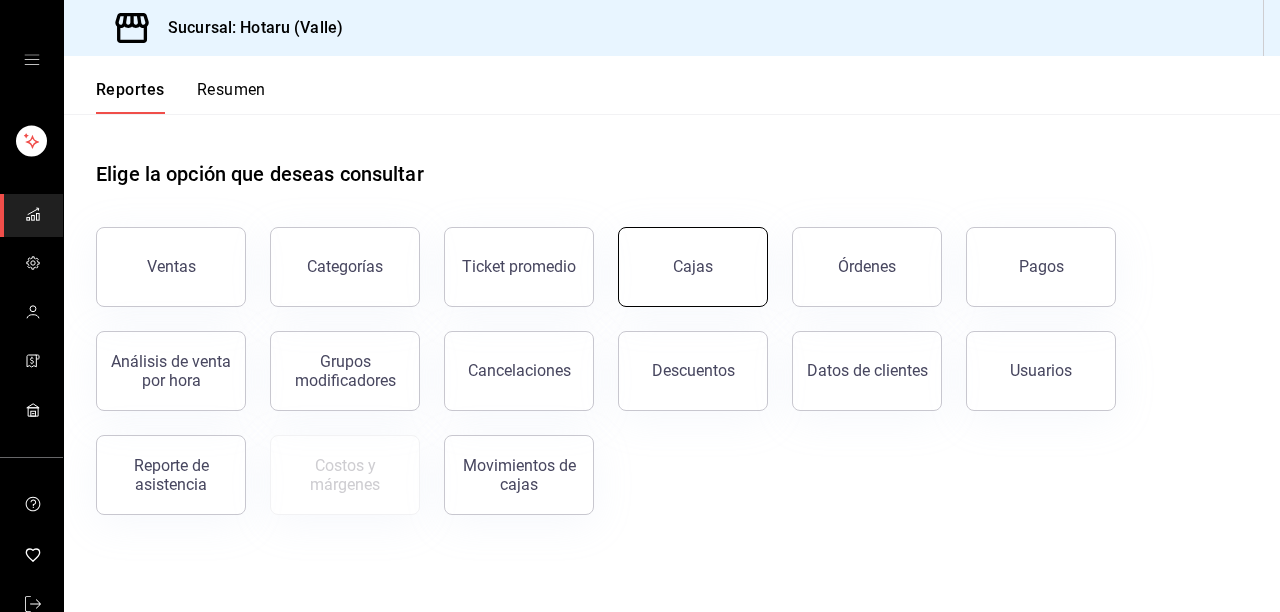 click on "Cajas" at bounding box center [693, 267] 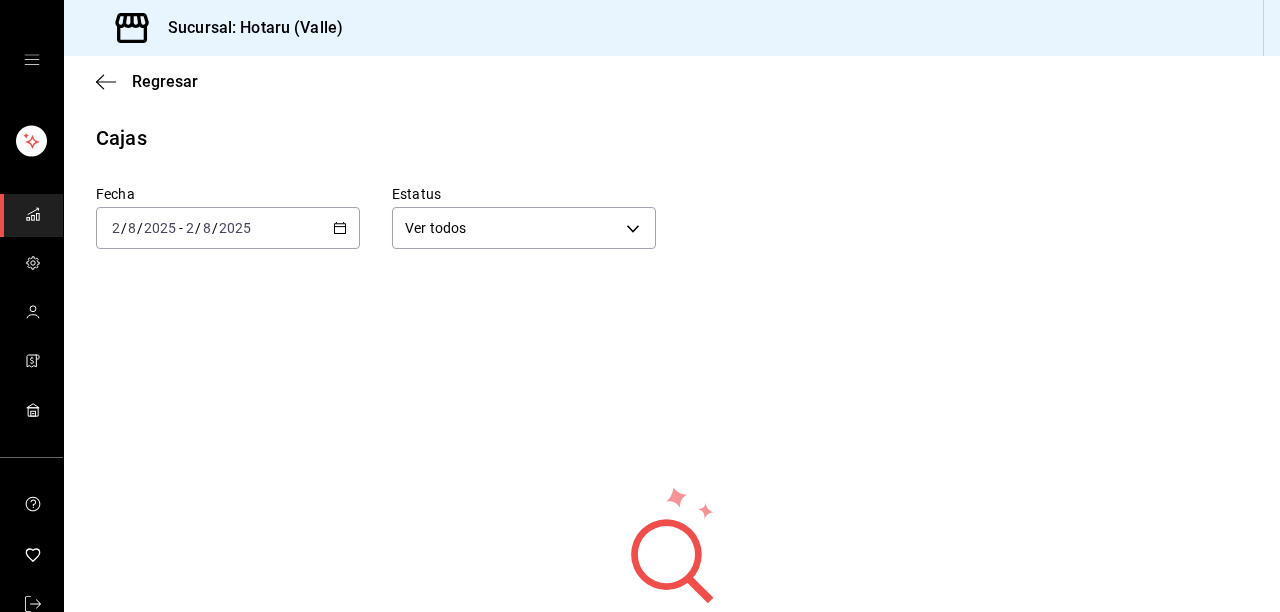 click 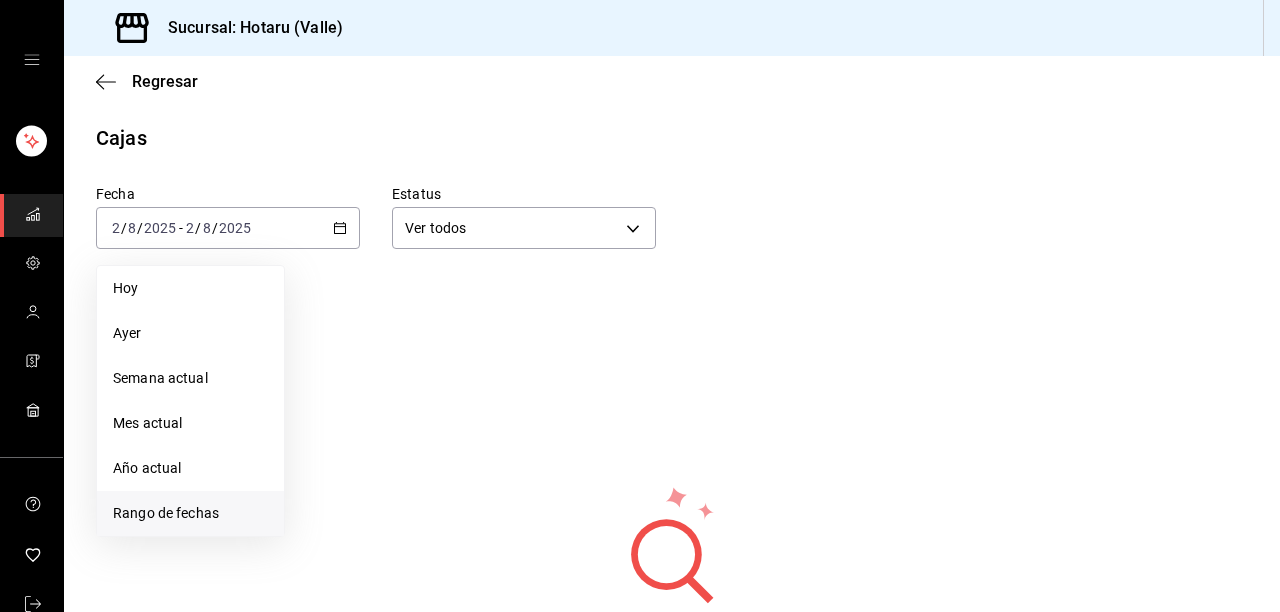 click on "Rango de fechas" at bounding box center [190, 513] 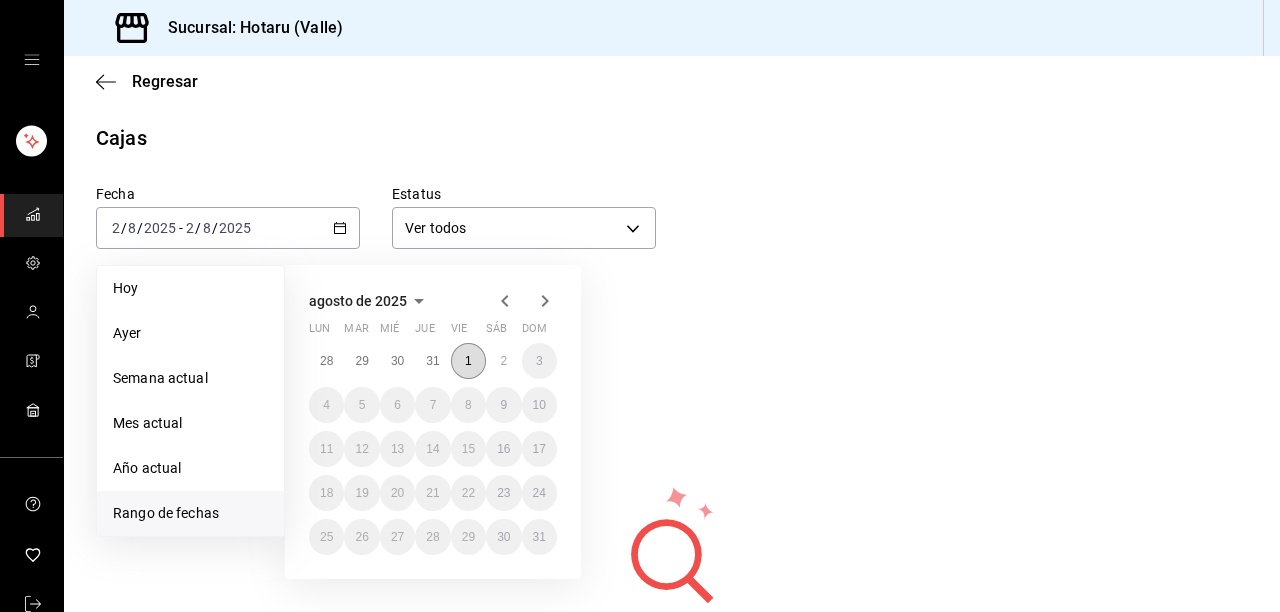 click on "1" at bounding box center [468, 361] 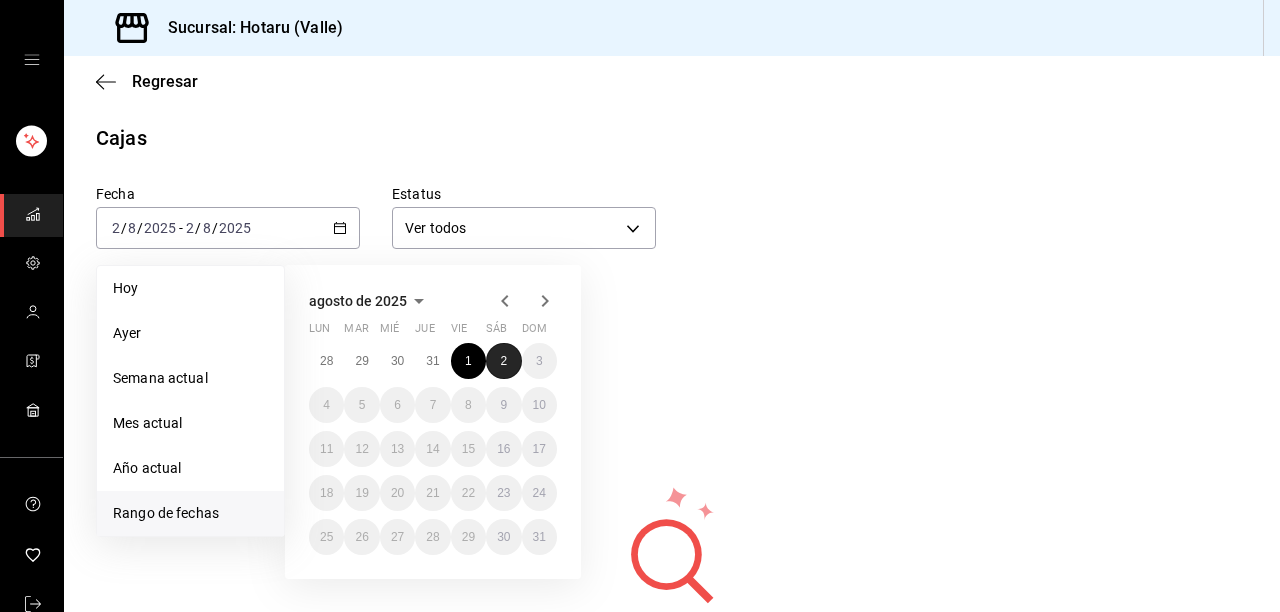 click on "2" at bounding box center (503, 361) 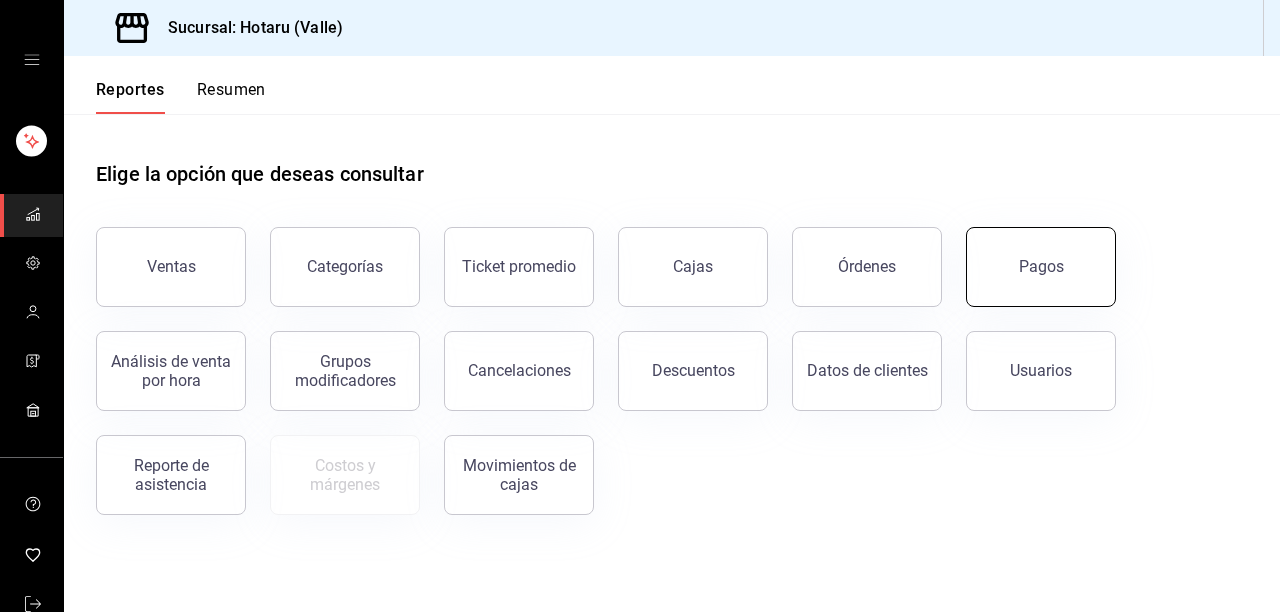 click on "Pagos" at bounding box center [1041, 266] 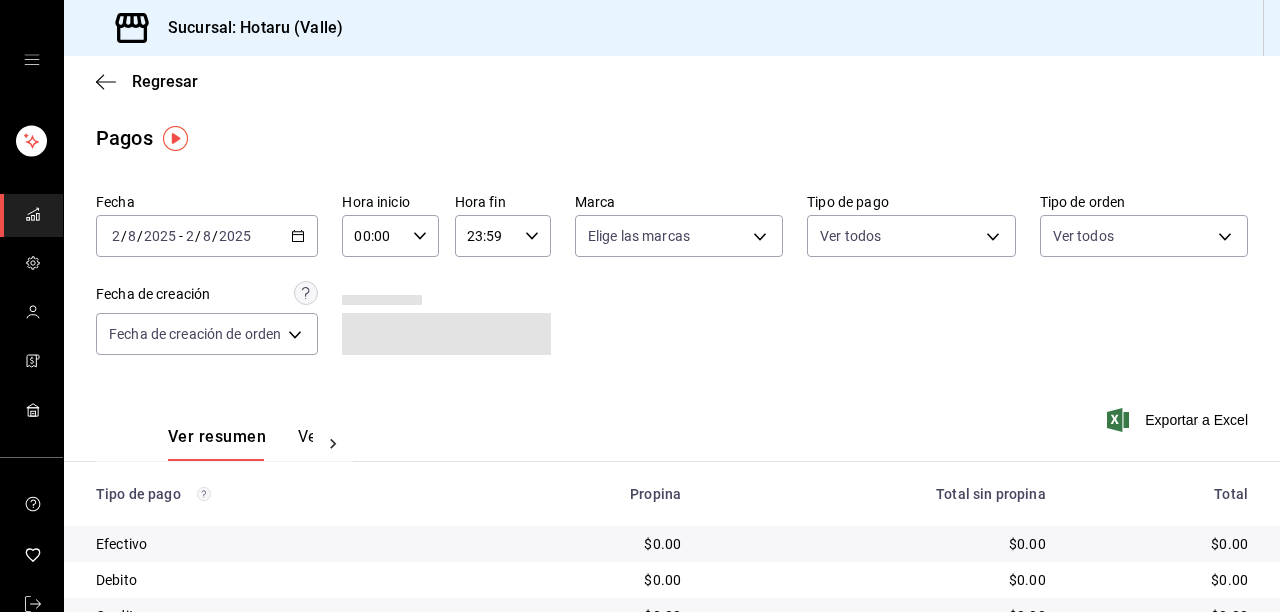 click on "2025-08-02 2 / 8 / 2025 - 2025-08-02 2 / 8 / 2025" at bounding box center (207, 236) 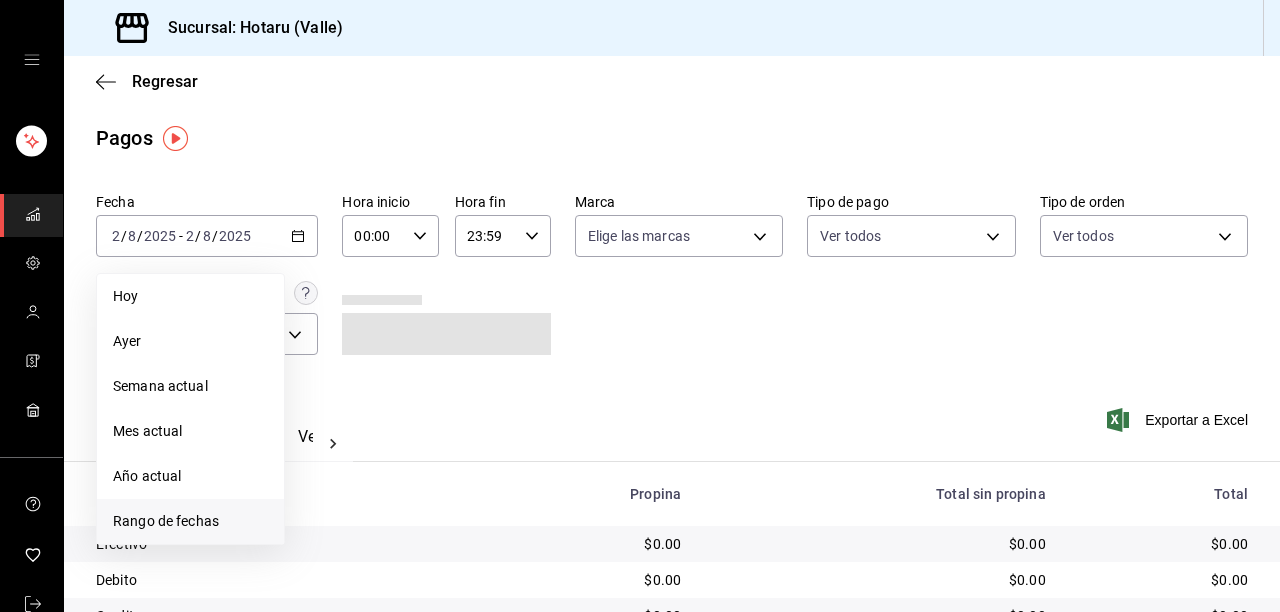 click on "Rango de fechas" at bounding box center (190, 521) 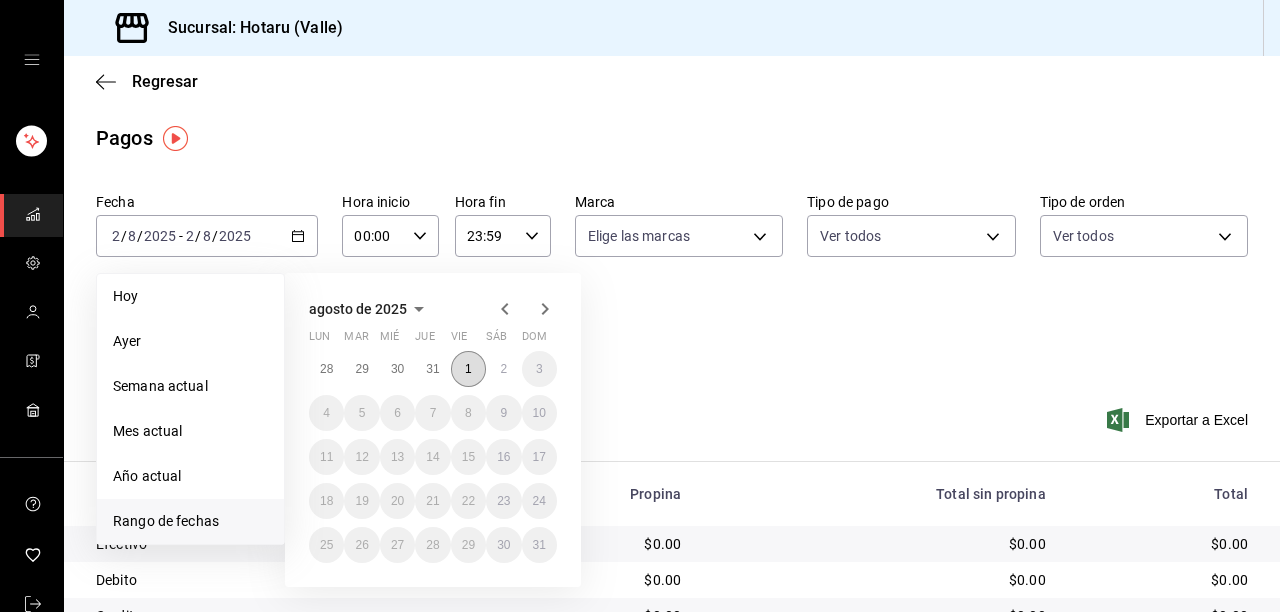 click on "1" at bounding box center [468, 369] 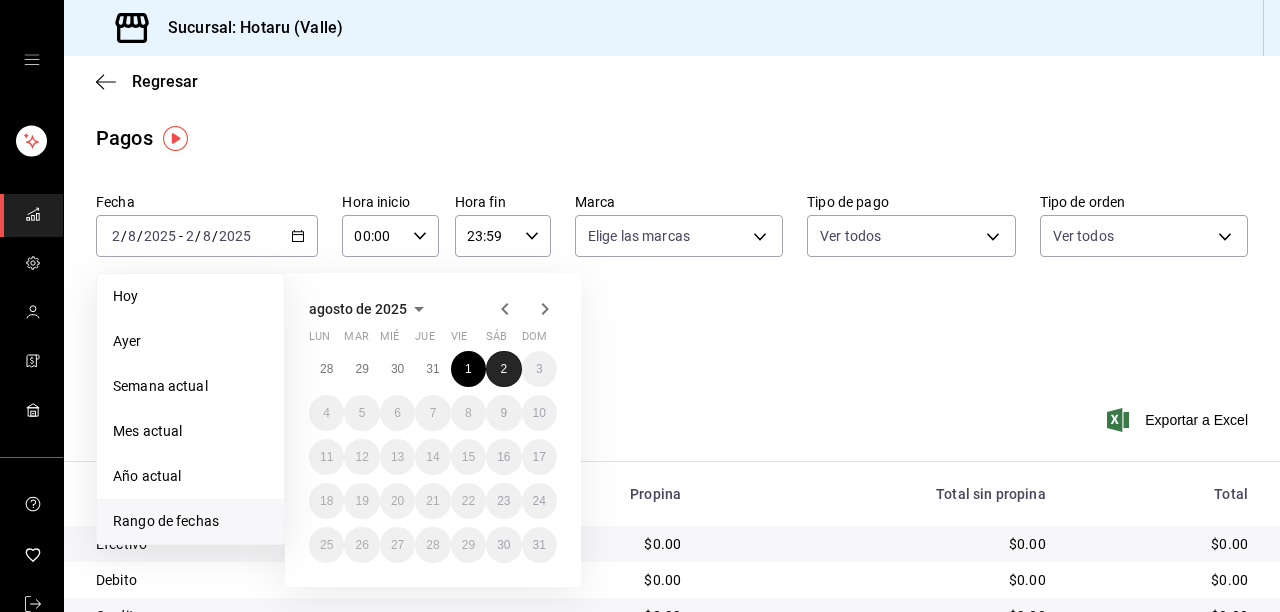 click on "2" at bounding box center [503, 369] 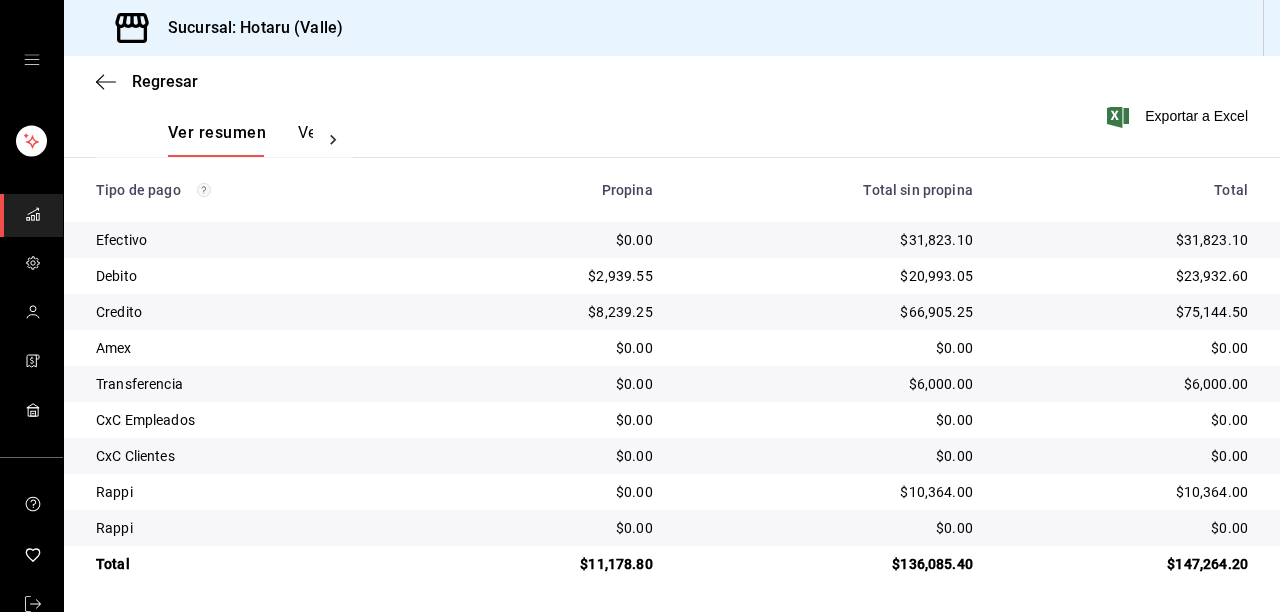 scroll, scrollTop: 307, scrollLeft: 0, axis: vertical 